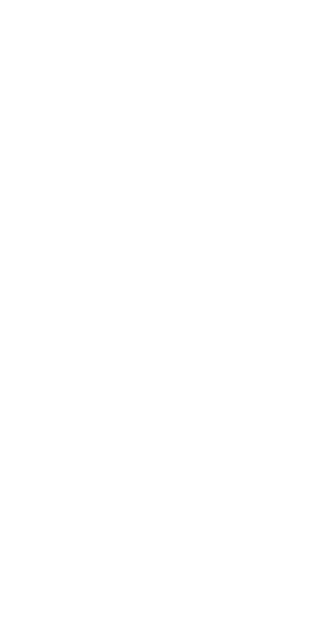 scroll, scrollTop: 0, scrollLeft: 0, axis: both 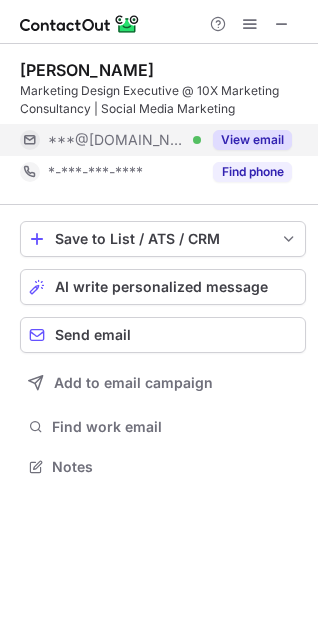 click on "View email" at bounding box center [252, 140] 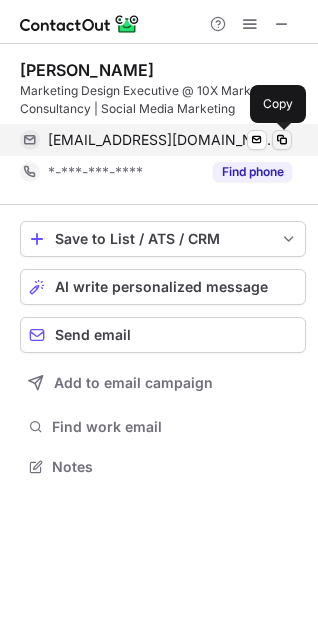 click at bounding box center (282, 140) 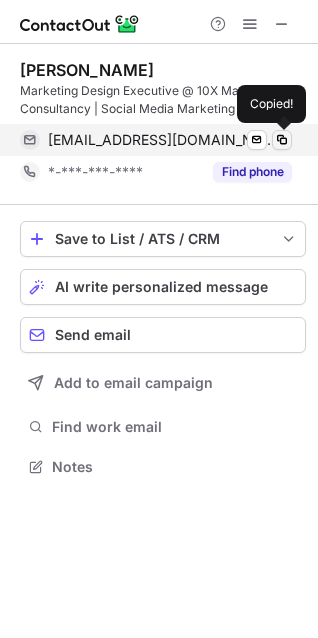click at bounding box center (282, 140) 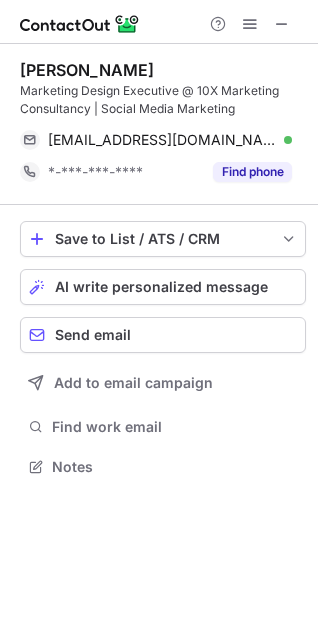 scroll, scrollTop: 453, scrollLeft: 318, axis: both 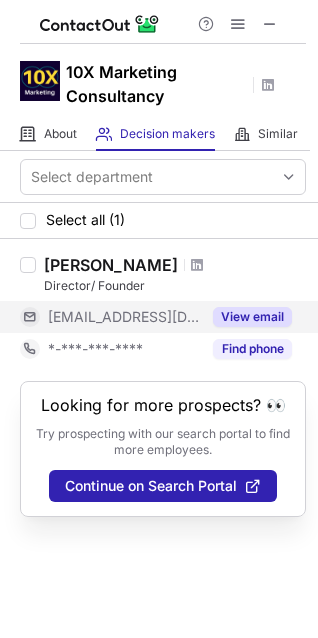 click on "View email" at bounding box center [252, 317] 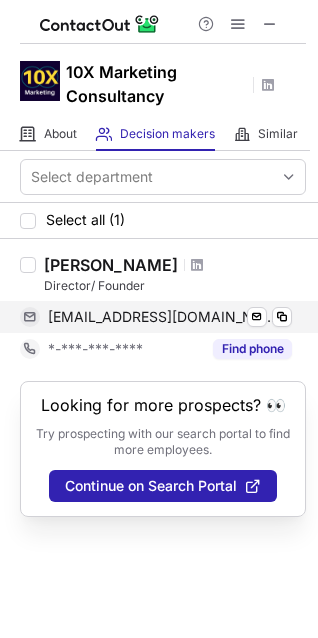 click on "info@10x-marketing.co.uk Verified Send email Copy" at bounding box center (156, 317) 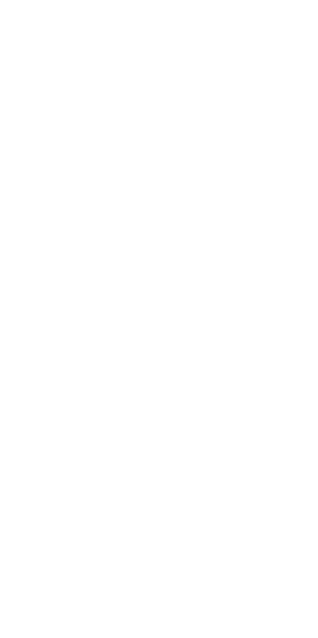 scroll, scrollTop: 0, scrollLeft: 0, axis: both 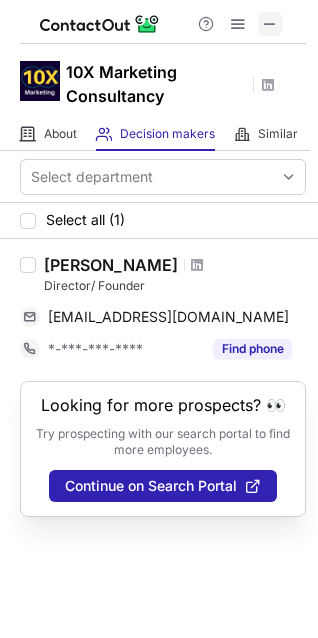 click at bounding box center [270, 24] 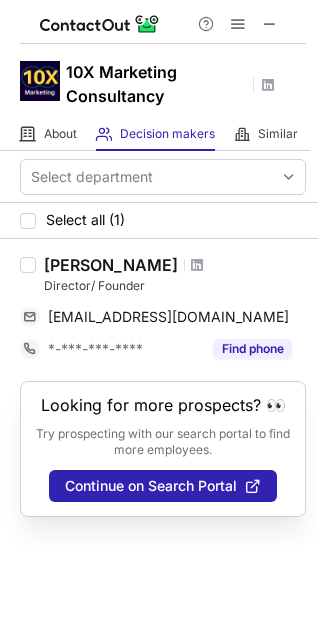 type 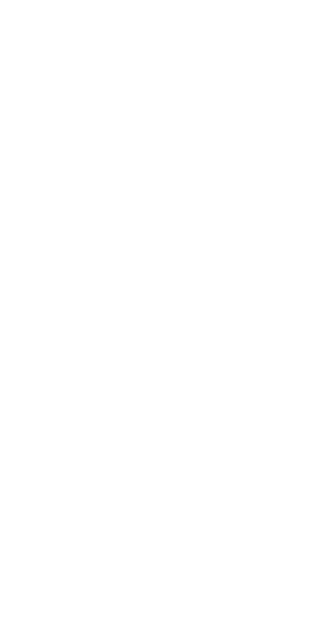 scroll, scrollTop: 0, scrollLeft: 0, axis: both 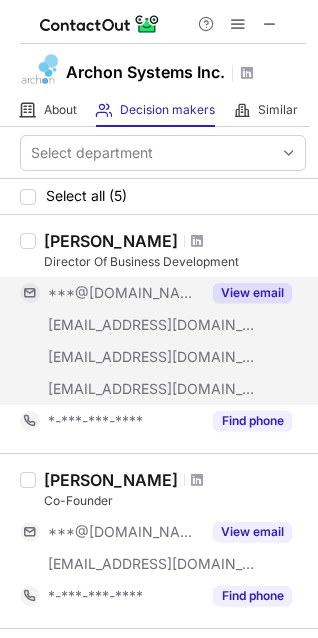 click on "View email" at bounding box center [252, 293] 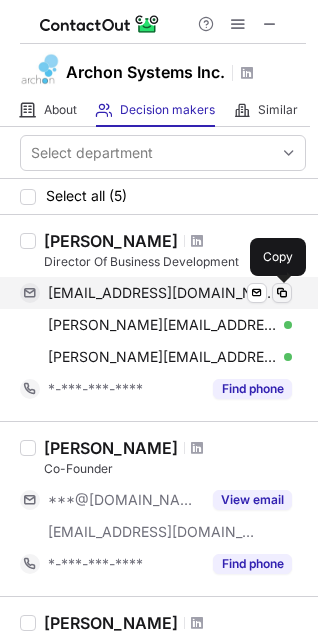 click at bounding box center [282, 293] 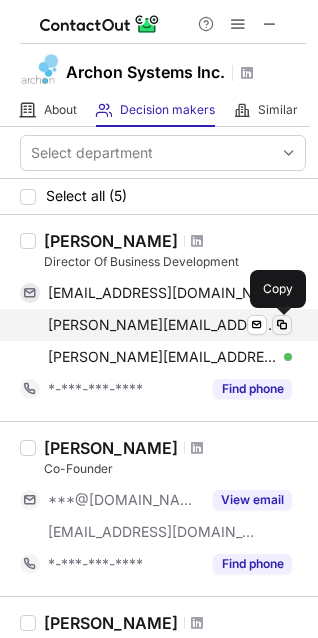 click at bounding box center (282, 325) 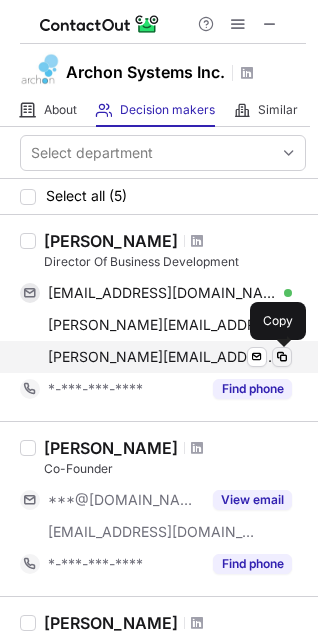click at bounding box center [282, 357] 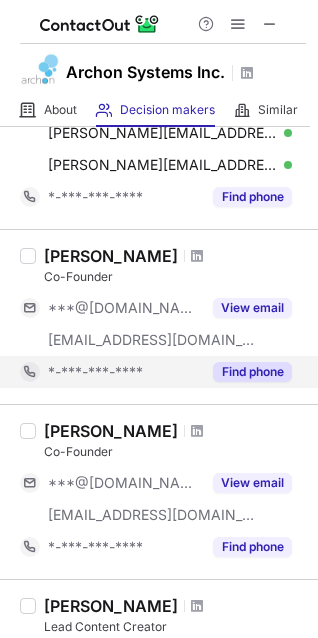 scroll, scrollTop: 233, scrollLeft: 0, axis: vertical 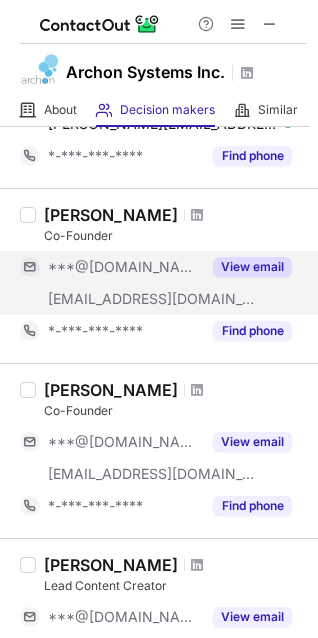 click on "View email" at bounding box center (252, 267) 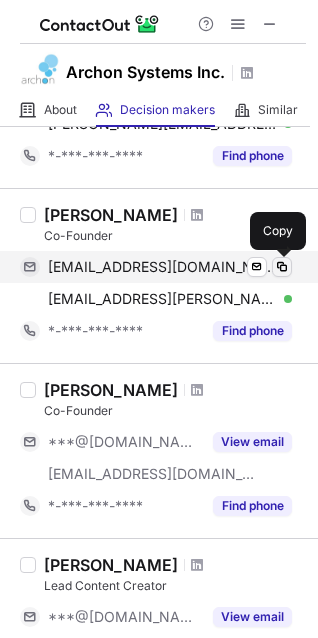 click at bounding box center [282, 267] 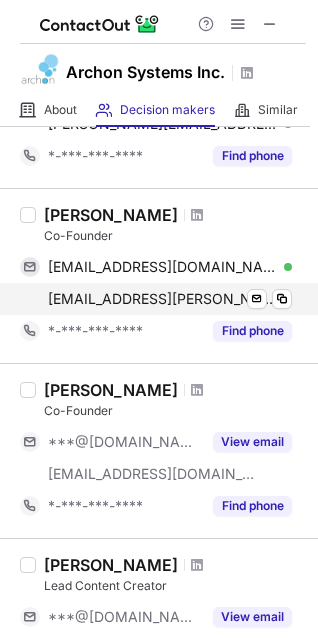 click on "louis.leung@archonsystems.com Verified Send email Copy" at bounding box center [156, 299] 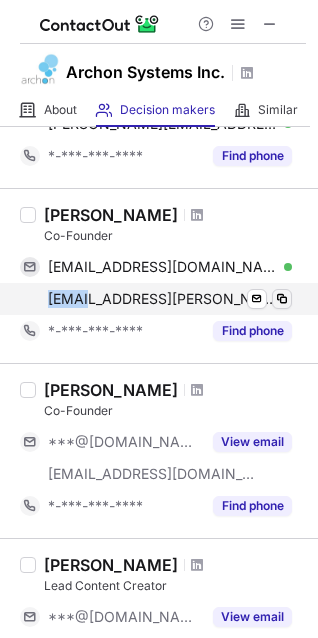 click at bounding box center [282, 299] 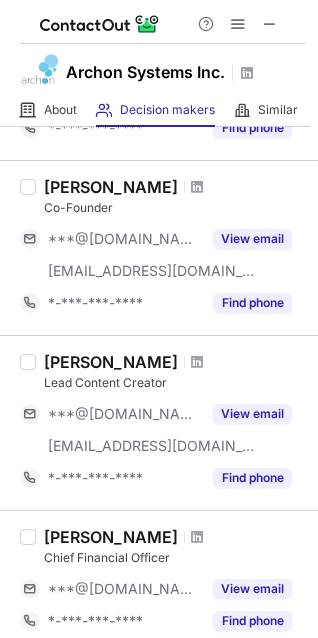 scroll, scrollTop: 467, scrollLeft: 0, axis: vertical 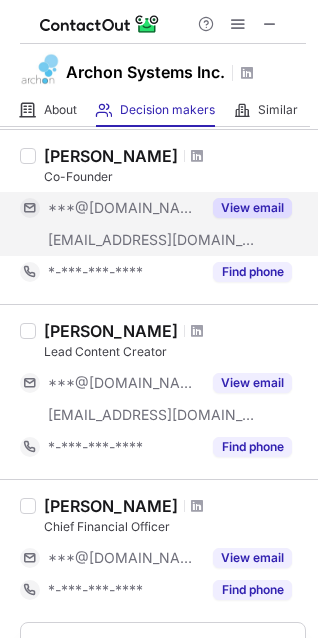 click on "View email" at bounding box center (252, 208) 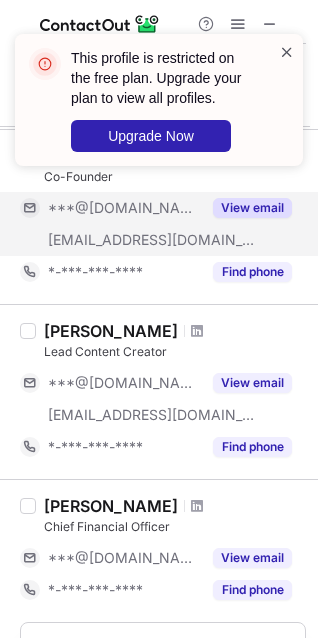 click at bounding box center (287, 52) 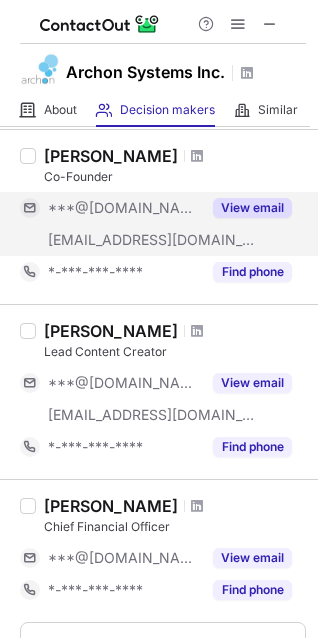 click on "***@gmail.com ***@archonsystems.com View email" at bounding box center (163, 224) 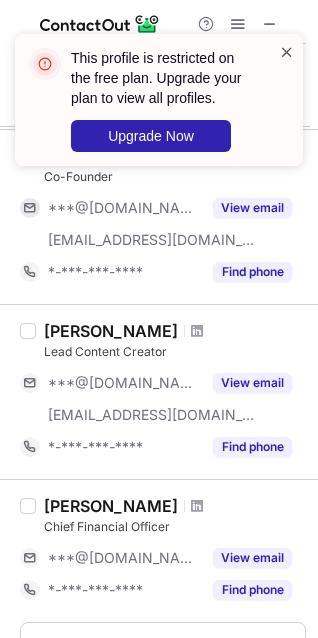 click at bounding box center (287, 52) 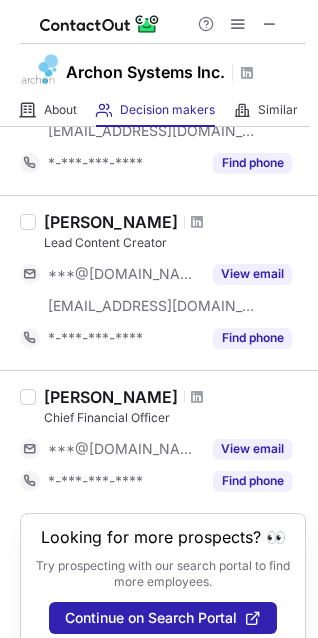 scroll, scrollTop: 622, scrollLeft: 0, axis: vertical 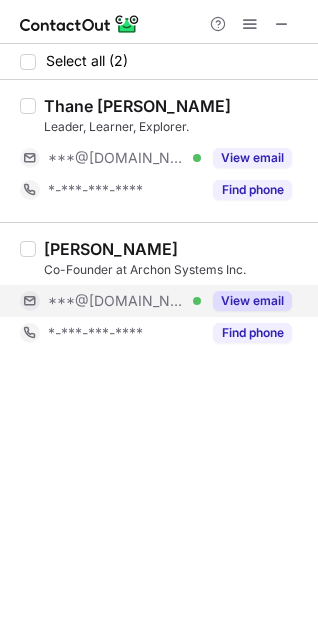 click on "View email" at bounding box center [252, 301] 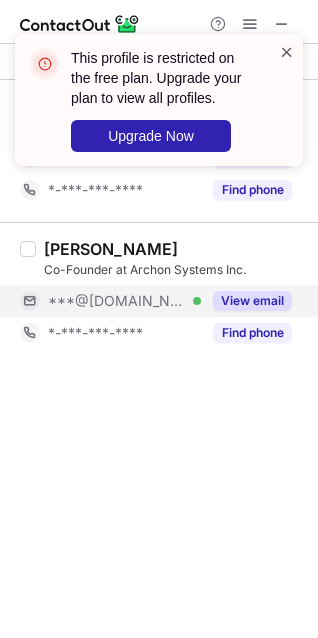 click at bounding box center [287, 52] 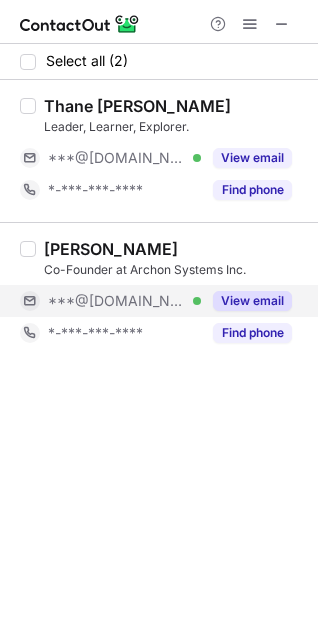 click at bounding box center (287, 52) 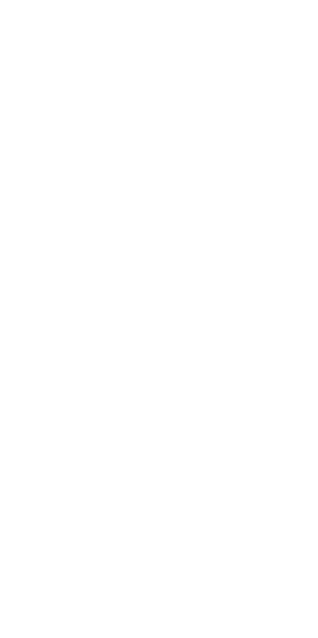 scroll, scrollTop: 0, scrollLeft: 0, axis: both 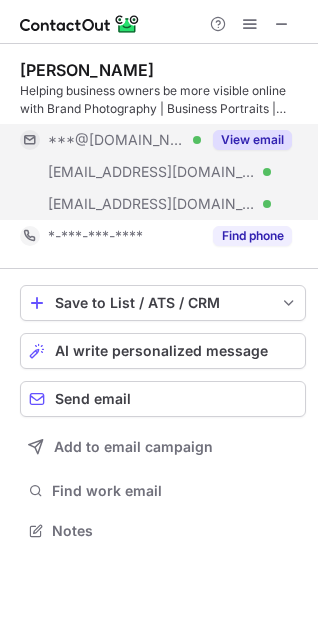 click on "View email" at bounding box center [252, 140] 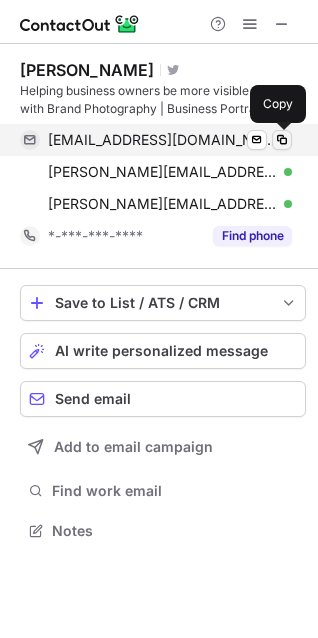 click at bounding box center [282, 140] 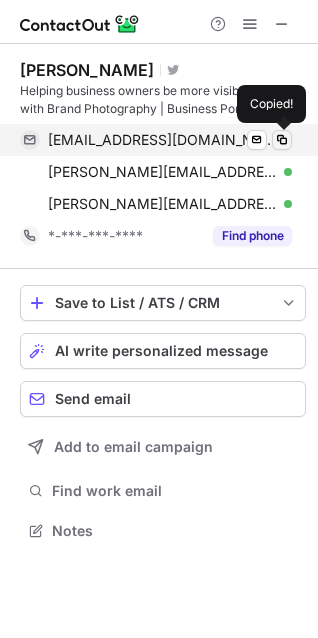 type 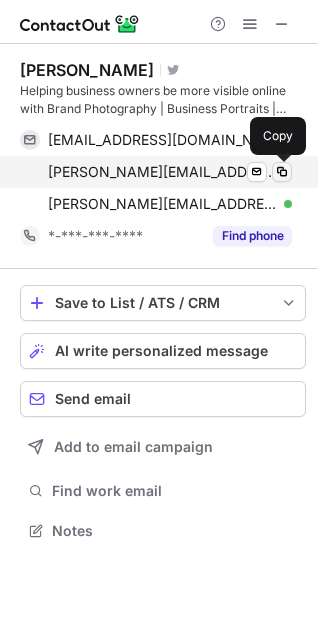 click at bounding box center [282, 172] 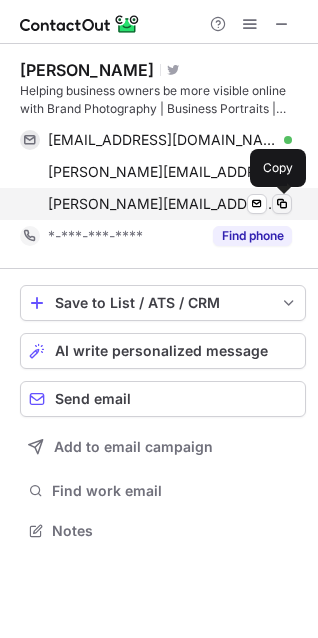 click at bounding box center [282, 204] 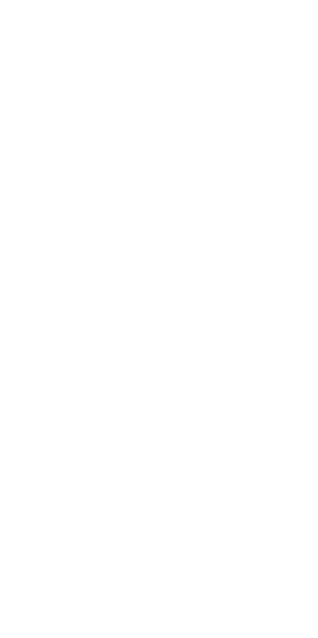 scroll, scrollTop: 0, scrollLeft: 0, axis: both 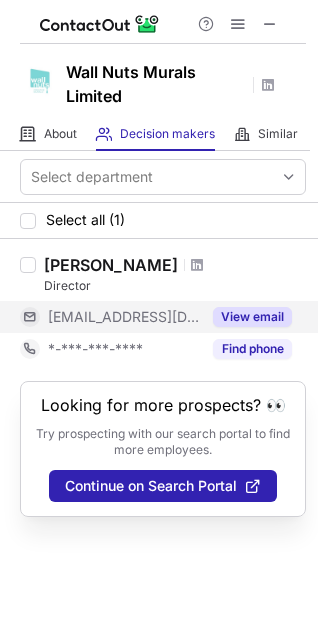 click on "View email" at bounding box center (252, 317) 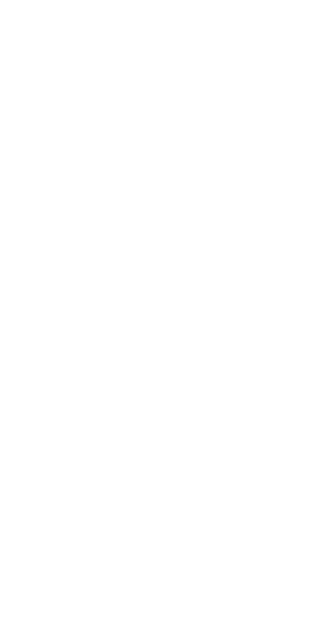 scroll, scrollTop: 0, scrollLeft: 0, axis: both 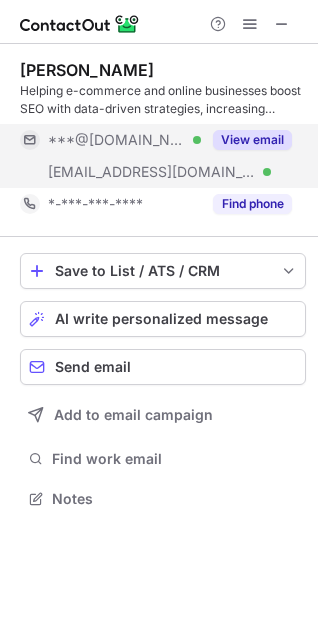 click on "View email" at bounding box center [252, 140] 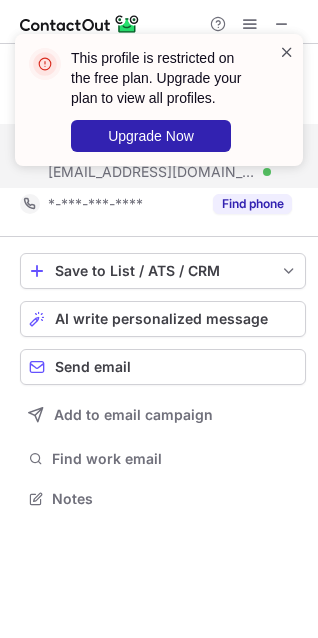click at bounding box center [287, 52] 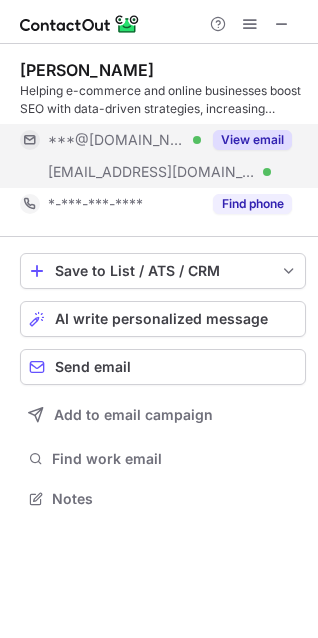 scroll, scrollTop: 441, scrollLeft: 318, axis: both 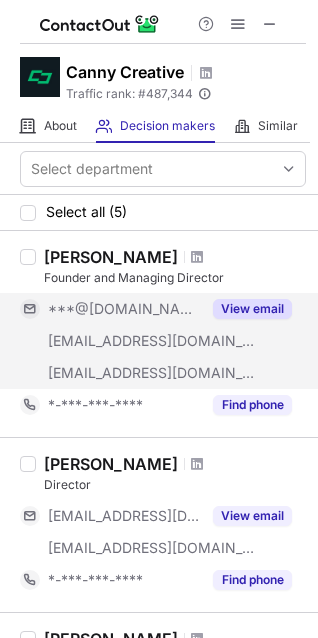 click on "View email" at bounding box center (252, 309) 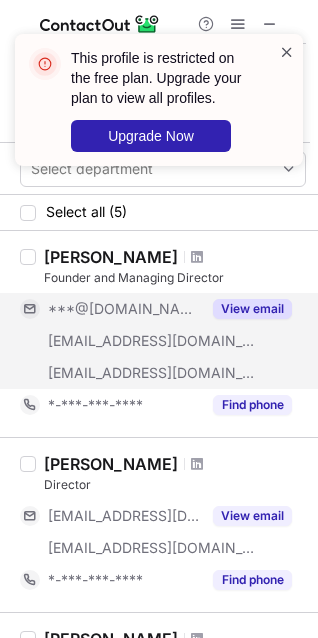click at bounding box center (287, 52) 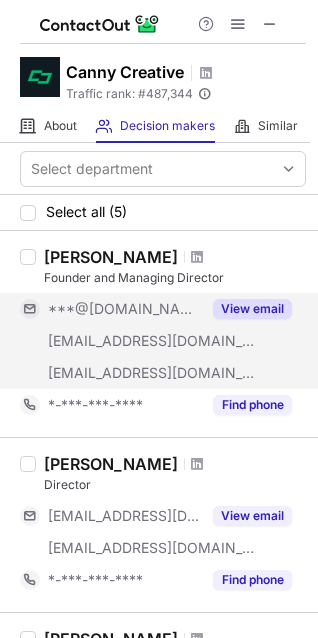 scroll, scrollTop: 233, scrollLeft: 0, axis: vertical 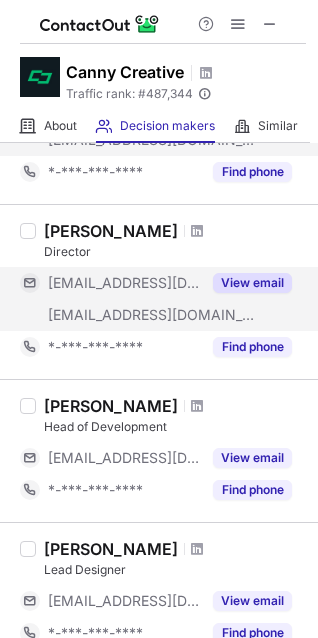 click on "View email" at bounding box center [252, 283] 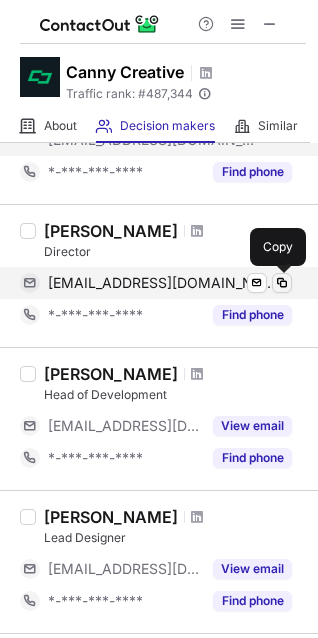 click at bounding box center (282, 283) 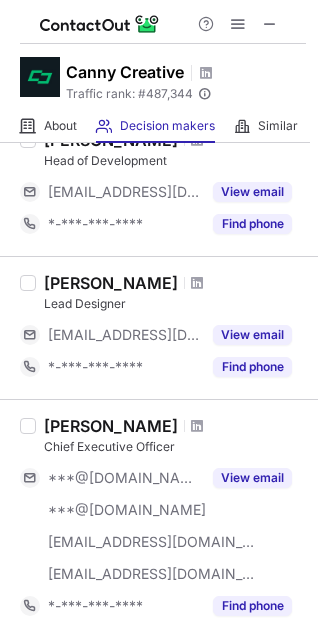 scroll, scrollTop: 638, scrollLeft: 0, axis: vertical 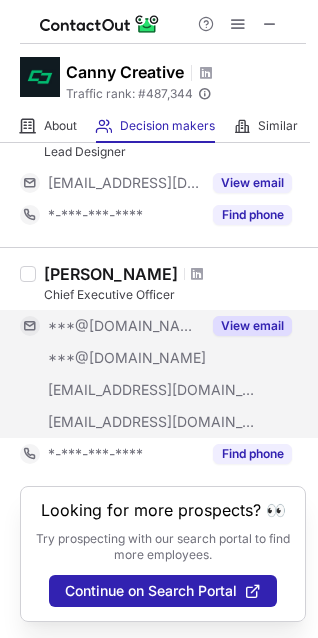 click on "View email" at bounding box center (252, 326) 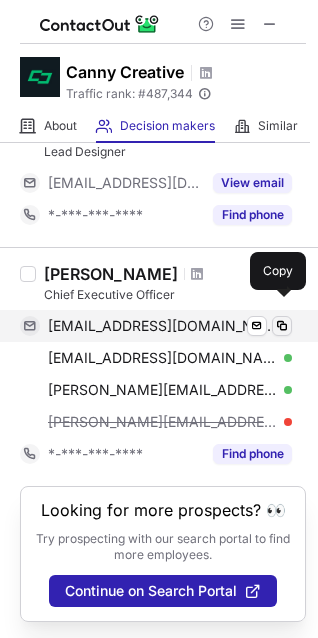 click at bounding box center (282, 326) 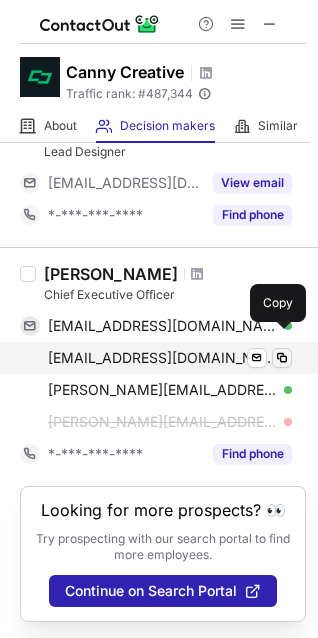 click at bounding box center [282, 358] 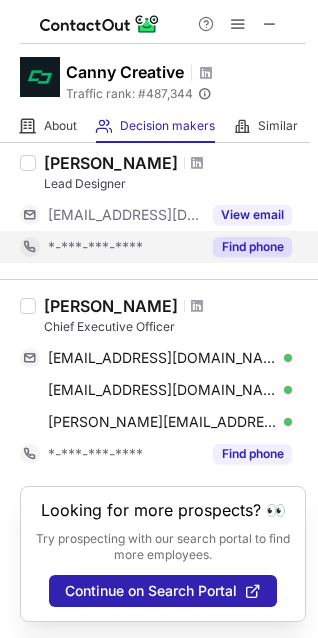 scroll, scrollTop: 606, scrollLeft: 0, axis: vertical 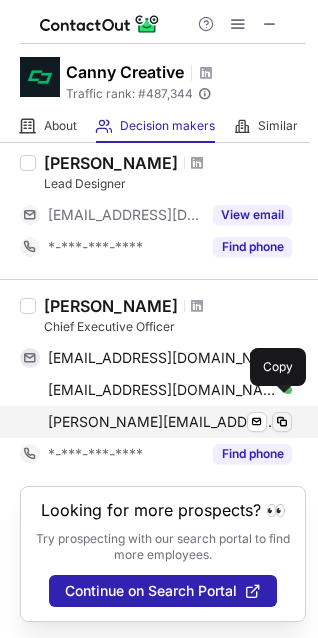 click at bounding box center [282, 422] 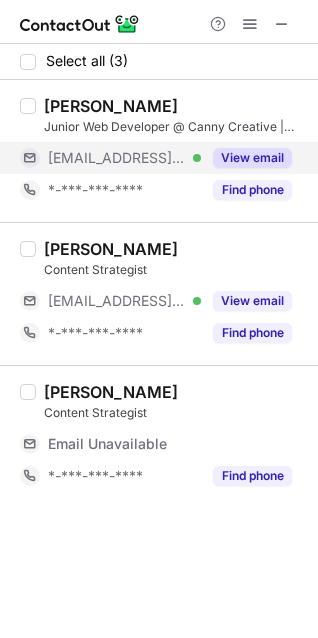 click on "View email" at bounding box center [252, 158] 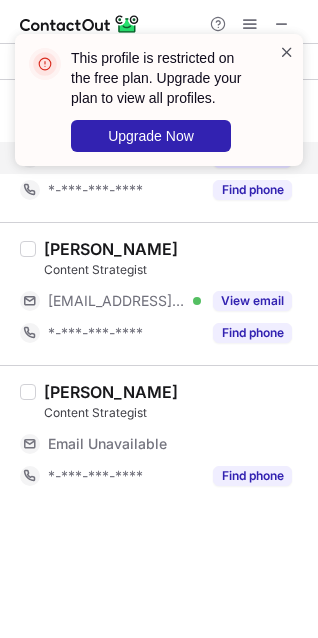 click at bounding box center [287, 52] 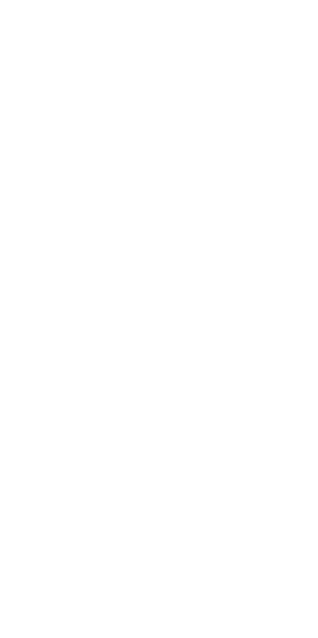 scroll, scrollTop: 0, scrollLeft: 0, axis: both 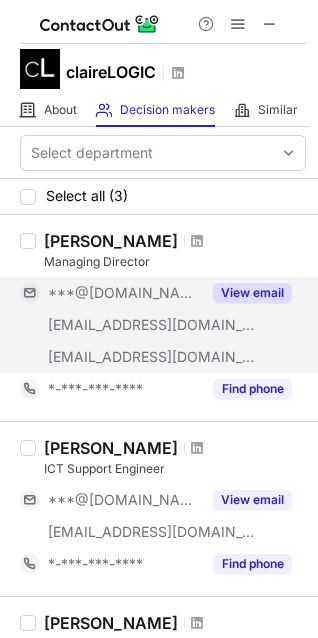 click on "View email" at bounding box center [252, 293] 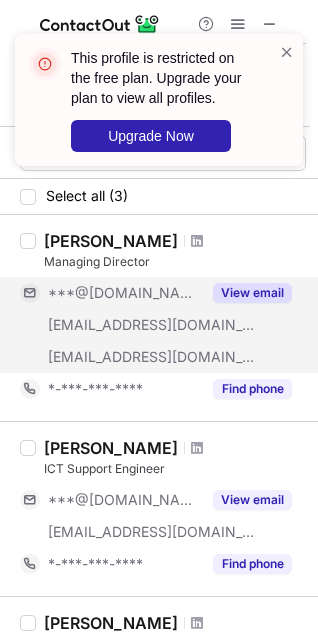 click on "View email" at bounding box center (252, 293) 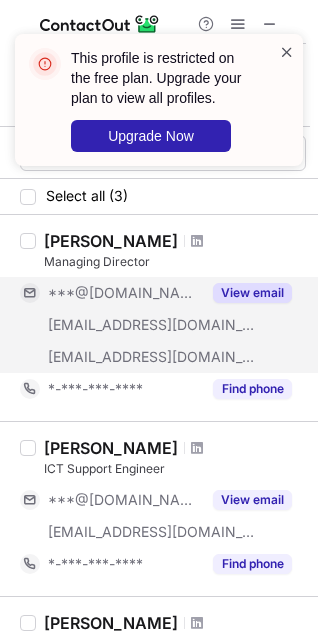 click at bounding box center (287, 52) 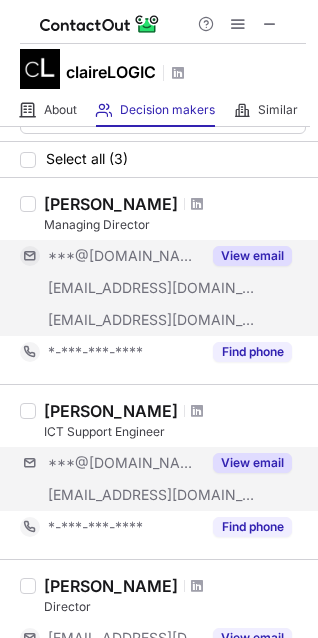 scroll, scrollTop: 0, scrollLeft: 0, axis: both 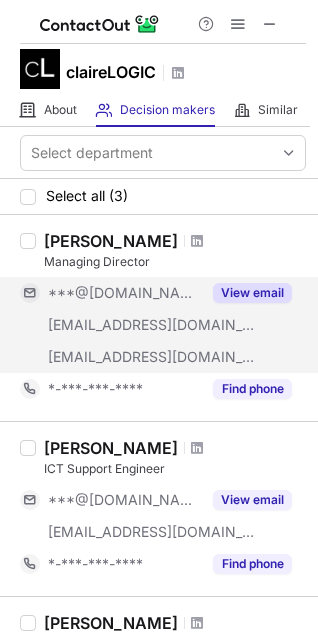 click on "View email" at bounding box center (252, 293) 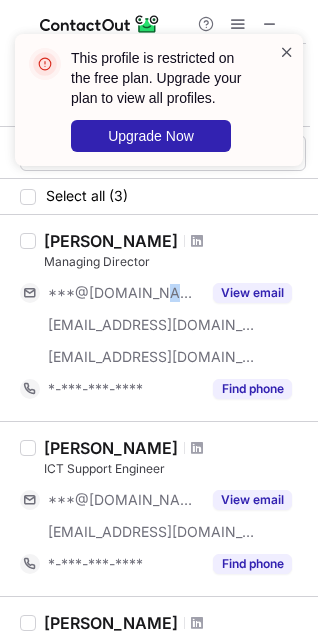 click at bounding box center [287, 52] 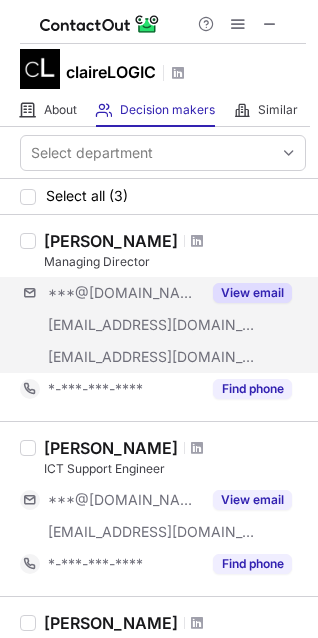 drag, startPoint x: 203, startPoint y: 348, endPoint x: 244, endPoint y: 343, distance: 41.303753 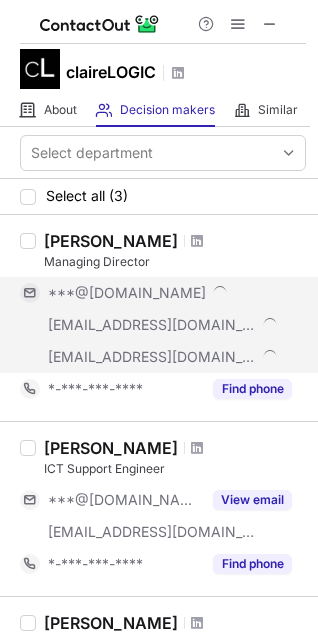 click on "***@auratechnology.io" at bounding box center [156, 357] 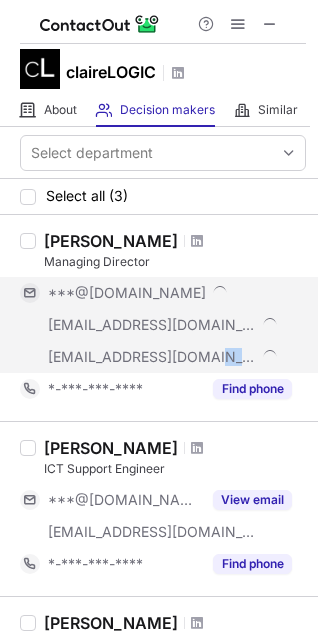click on "***@auratechnology.io" at bounding box center (156, 357) 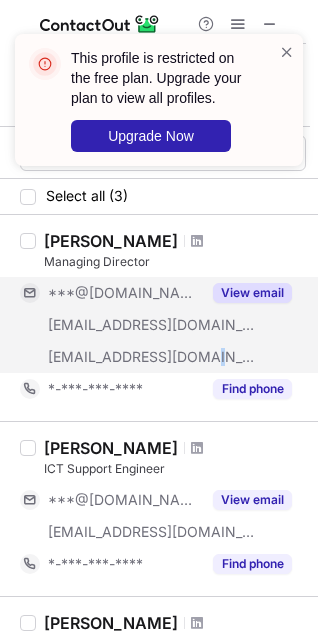 click on "***@auratechnology.io" at bounding box center (110, 357) 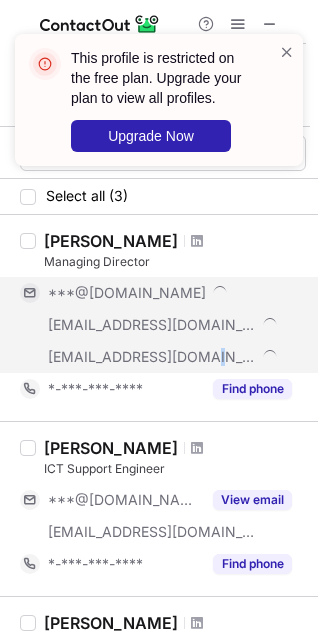 click on "***@auratechnology.io" at bounding box center [152, 357] 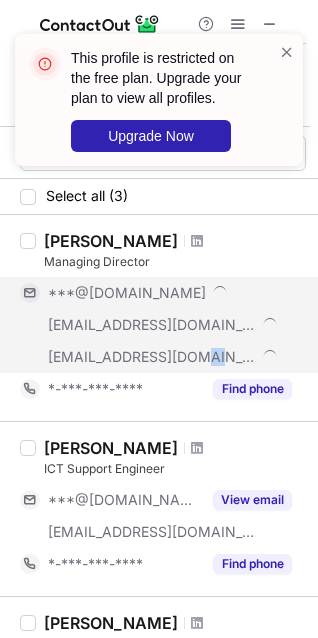 click on "***@auratechnology.io" at bounding box center (152, 357) 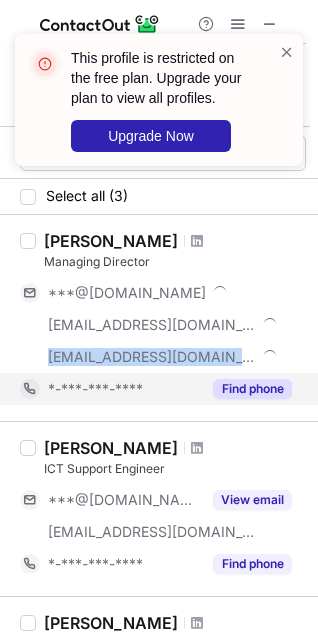 drag, startPoint x: 191, startPoint y: 357, endPoint x: 162, endPoint y: 374, distance: 33.61547 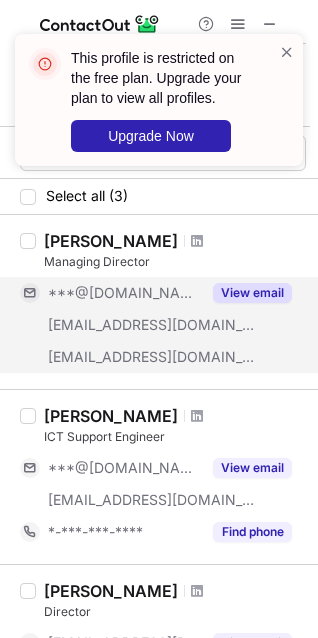 copy on "***@auratechnology.io View email" 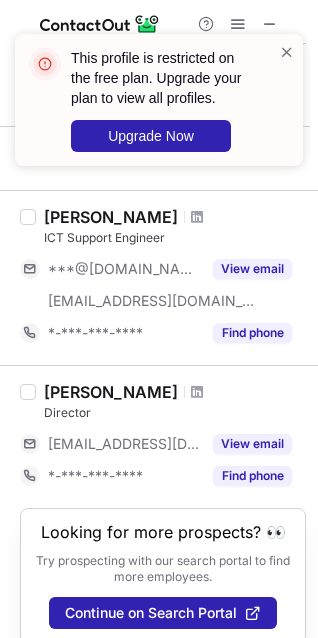 scroll, scrollTop: 240, scrollLeft: 0, axis: vertical 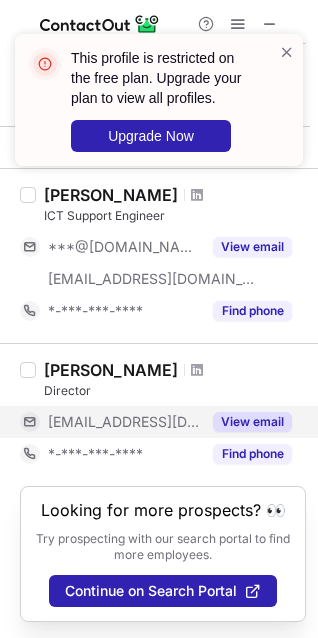click on "View email" at bounding box center (252, 422) 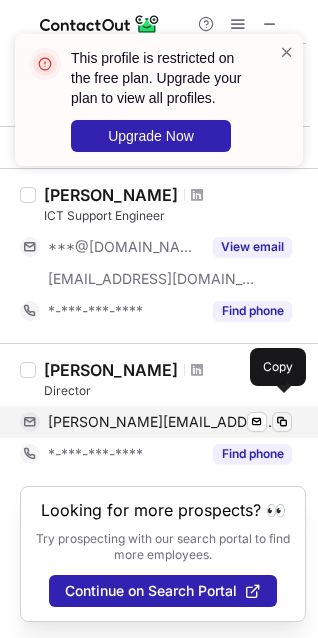 click at bounding box center [282, 422] 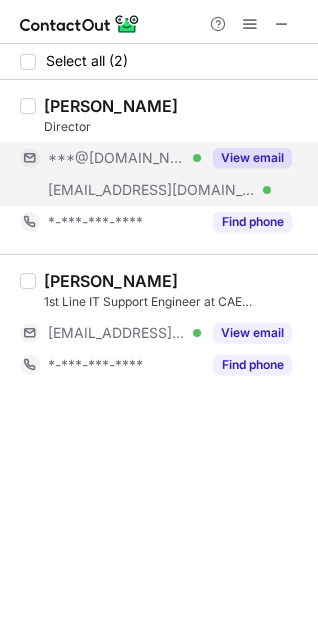 click on "View email" at bounding box center (246, 158) 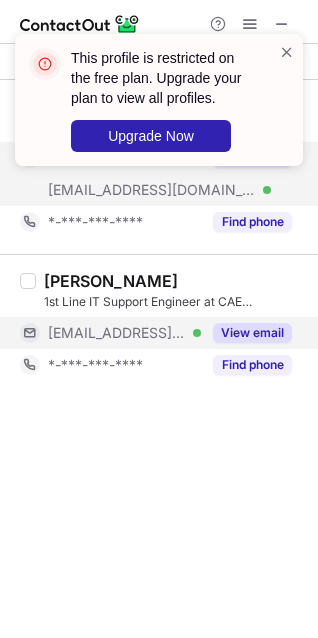 click on "View email" at bounding box center [252, 333] 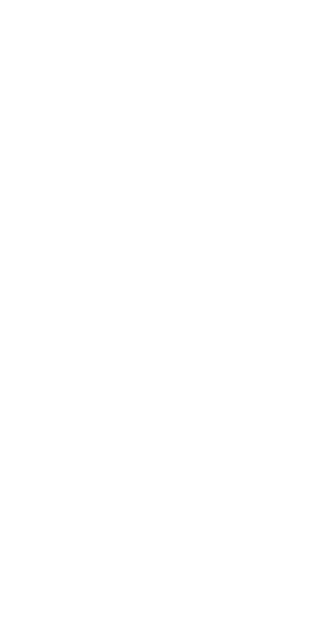 scroll, scrollTop: 0, scrollLeft: 0, axis: both 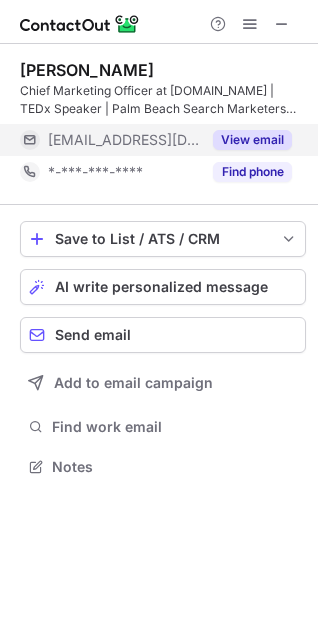 click on "View email" at bounding box center [252, 140] 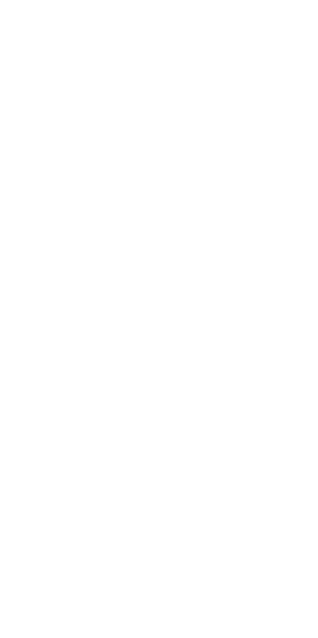scroll, scrollTop: 0, scrollLeft: 0, axis: both 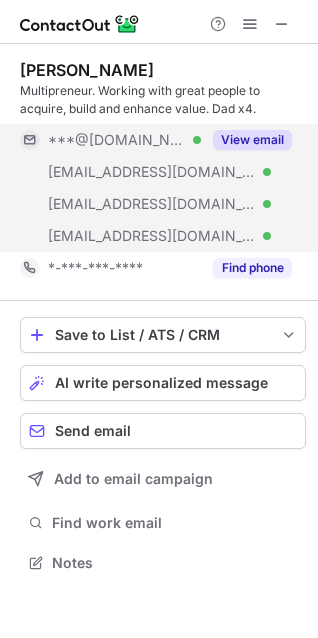click on "View email" at bounding box center (252, 140) 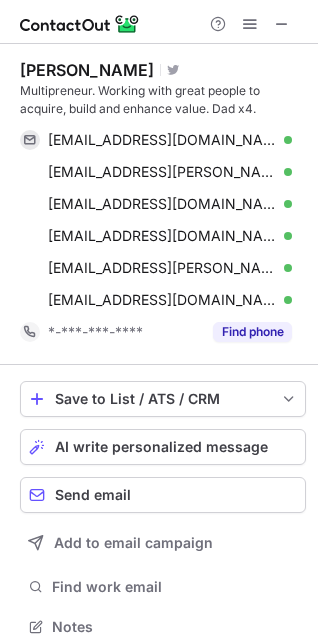 scroll, scrollTop: 10, scrollLeft: 10, axis: both 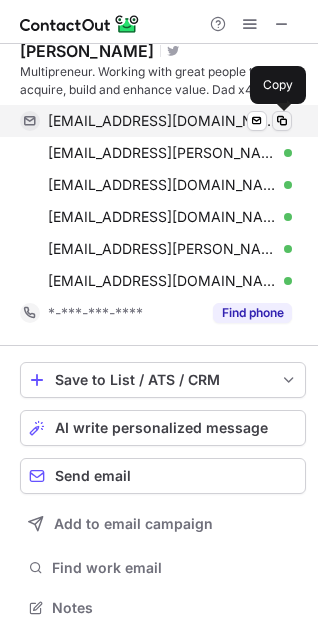 click at bounding box center [282, 121] 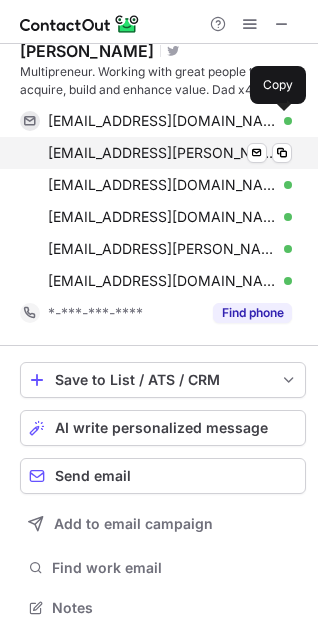 click on "nate.nead@meritharborgroup.com Verified Send email Copy" at bounding box center [156, 153] 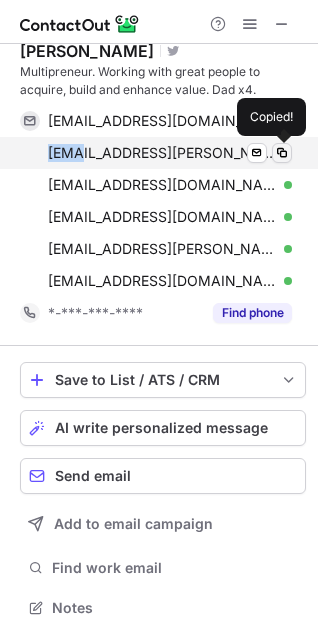 click at bounding box center [282, 153] 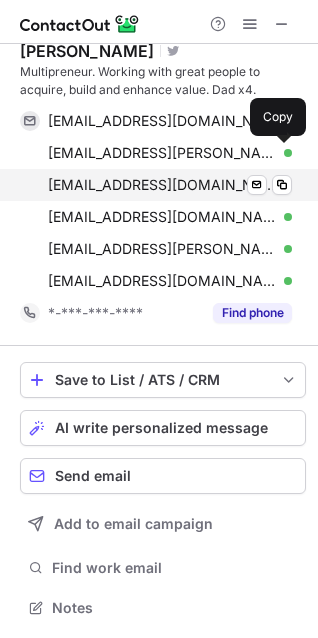 click on "nate@reversemergers.com Verified Send email Copy" at bounding box center (156, 185) 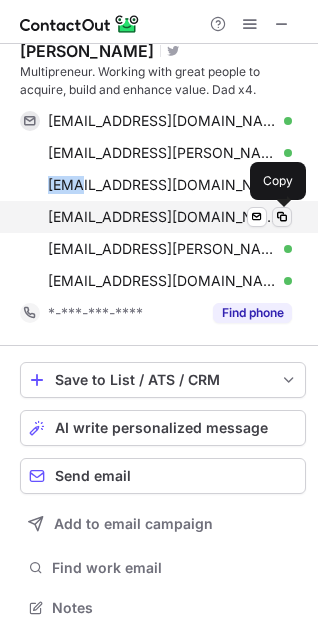 click at bounding box center (282, 217) 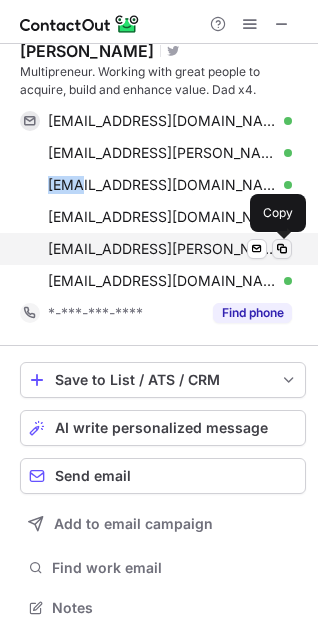 click at bounding box center (282, 249) 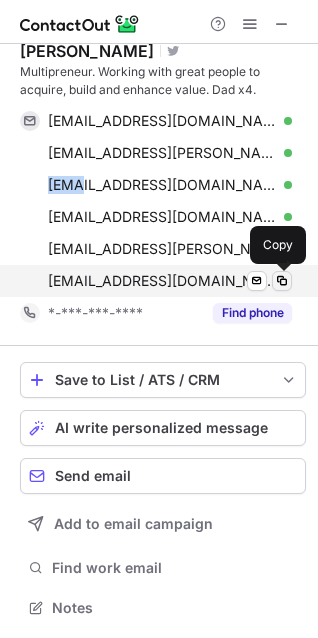 click at bounding box center (282, 281) 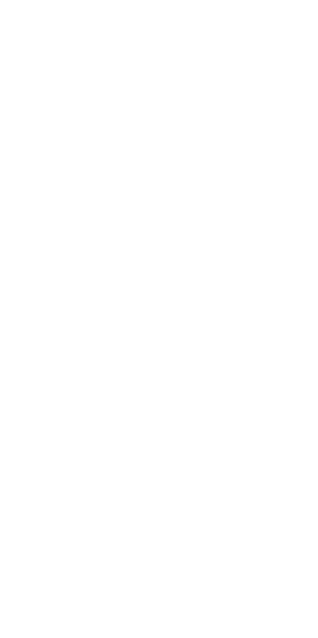 scroll, scrollTop: 0, scrollLeft: 0, axis: both 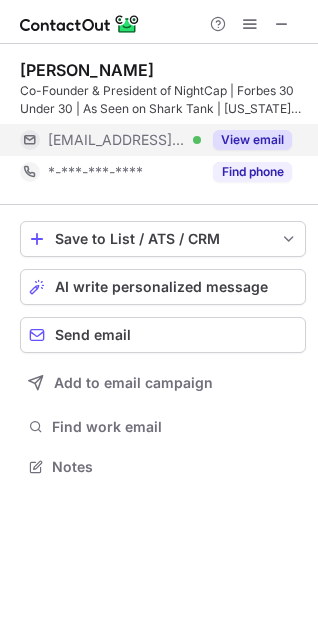 click on "View email" at bounding box center [252, 140] 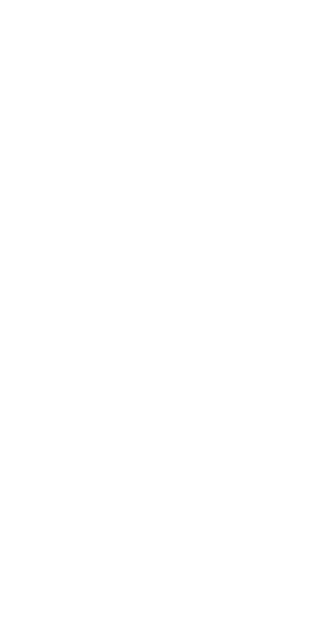 scroll, scrollTop: 0, scrollLeft: 0, axis: both 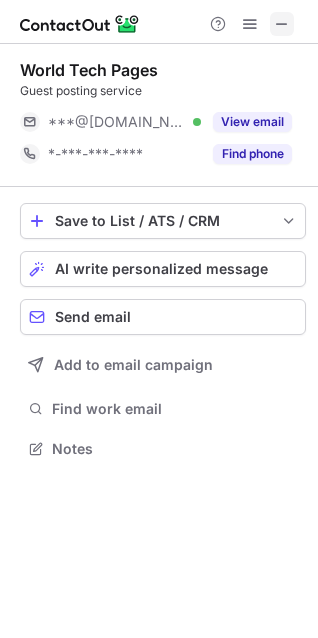 click at bounding box center [282, 24] 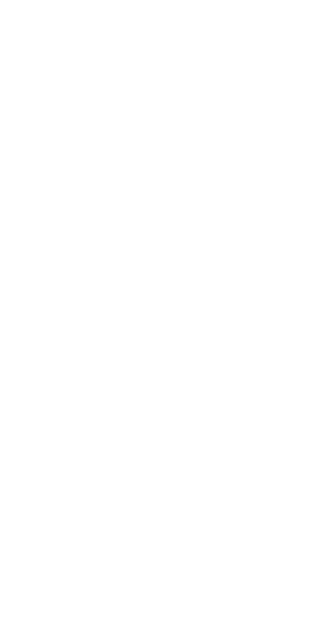scroll, scrollTop: 0, scrollLeft: 0, axis: both 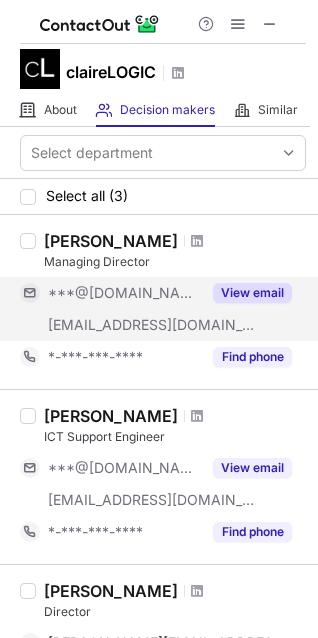 click on "View email" at bounding box center (246, 293) 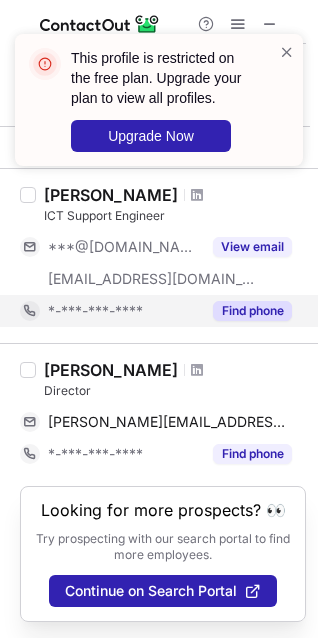 scroll, scrollTop: 240, scrollLeft: 0, axis: vertical 